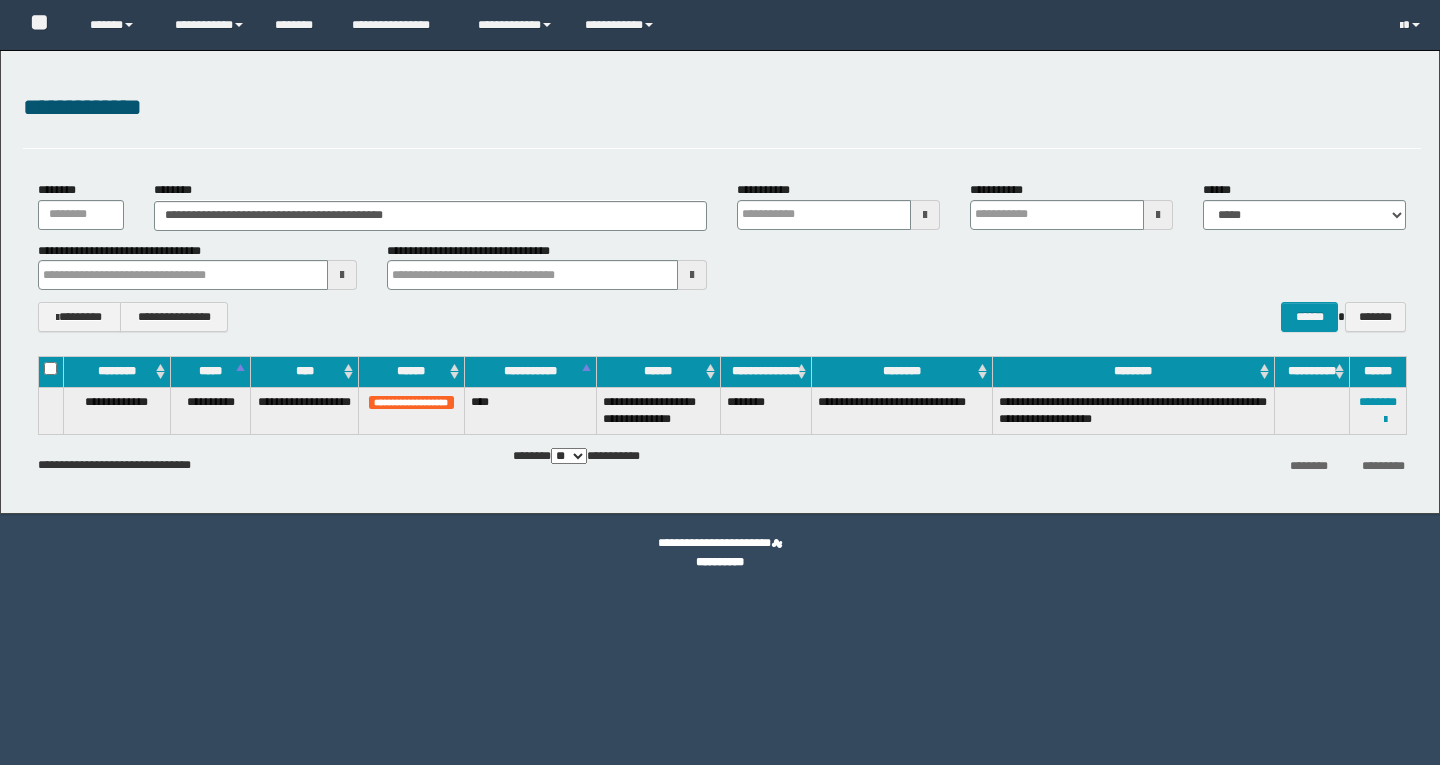 scroll, scrollTop: 0, scrollLeft: 0, axis: both 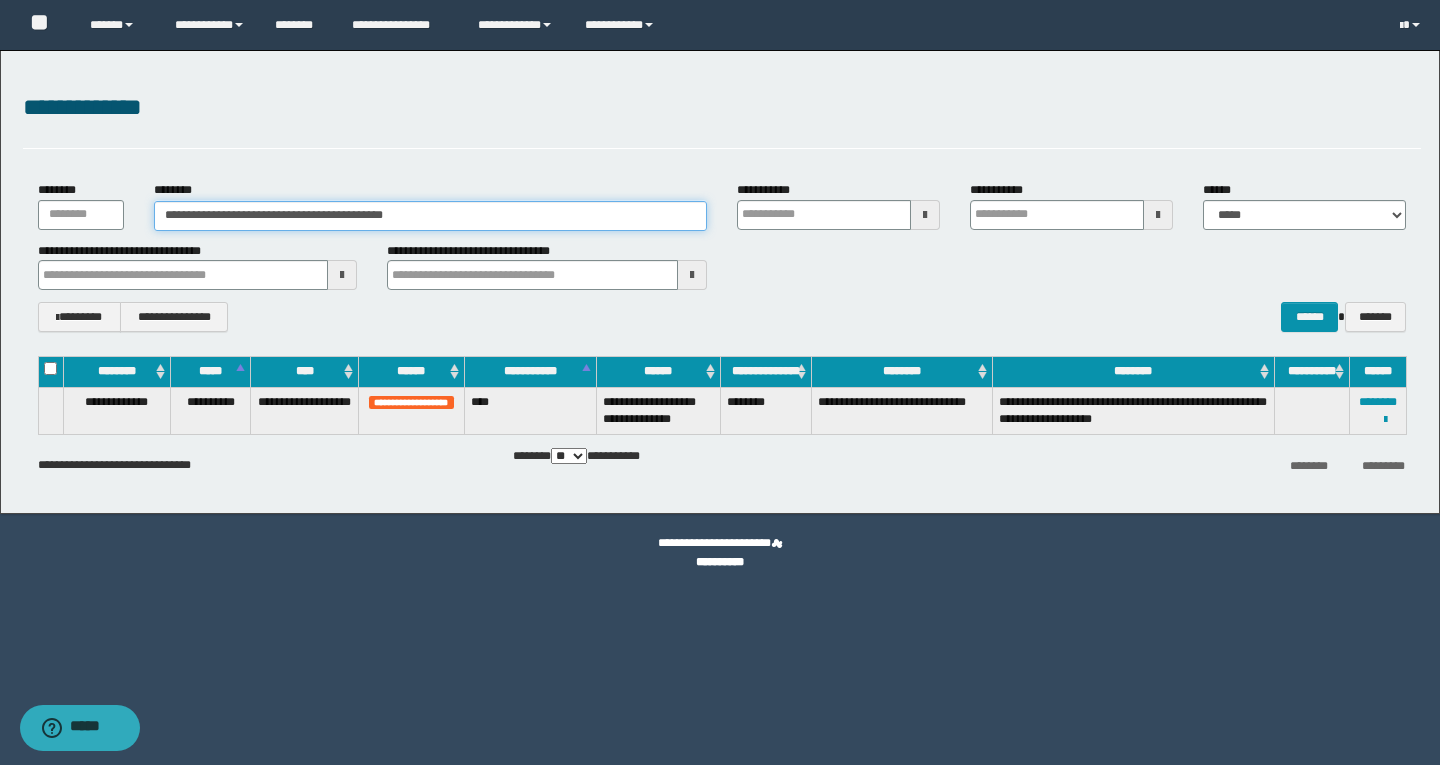 click on "**********" at bounding box center (430, 216) 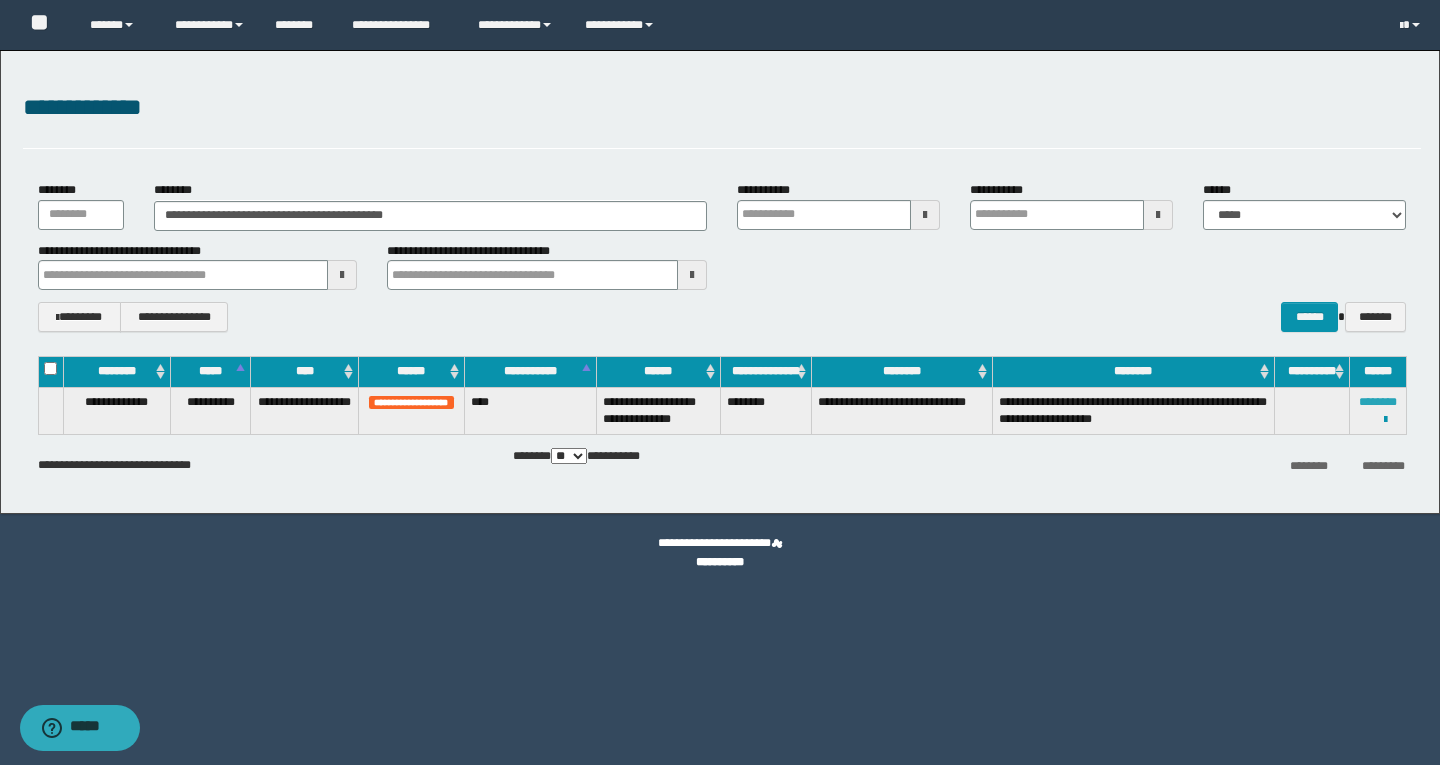 click on "********" at bounding box center (1378, 402) 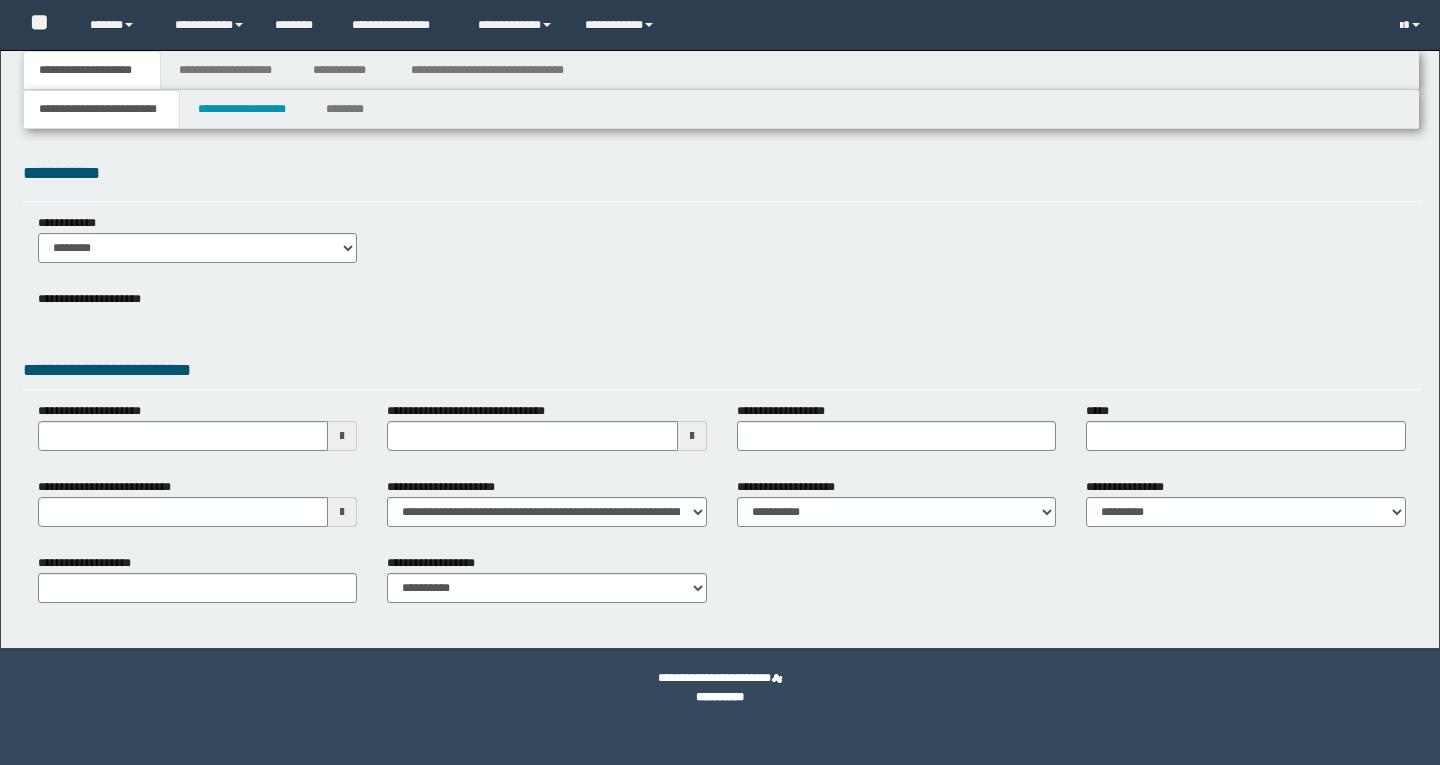 scroll, scrollTop: 0, scrollLeft: 0, axis: both 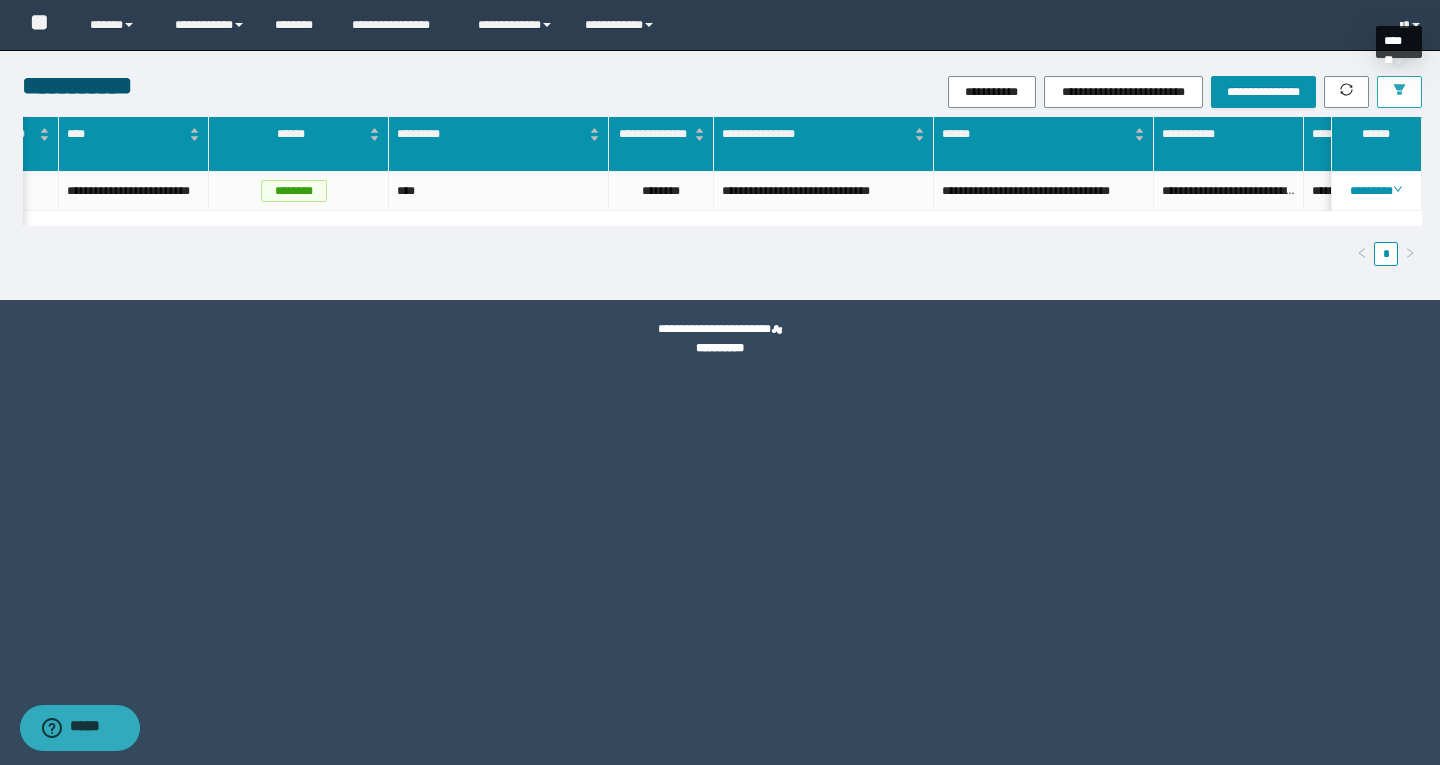 click at bounding box center (1399, 92) 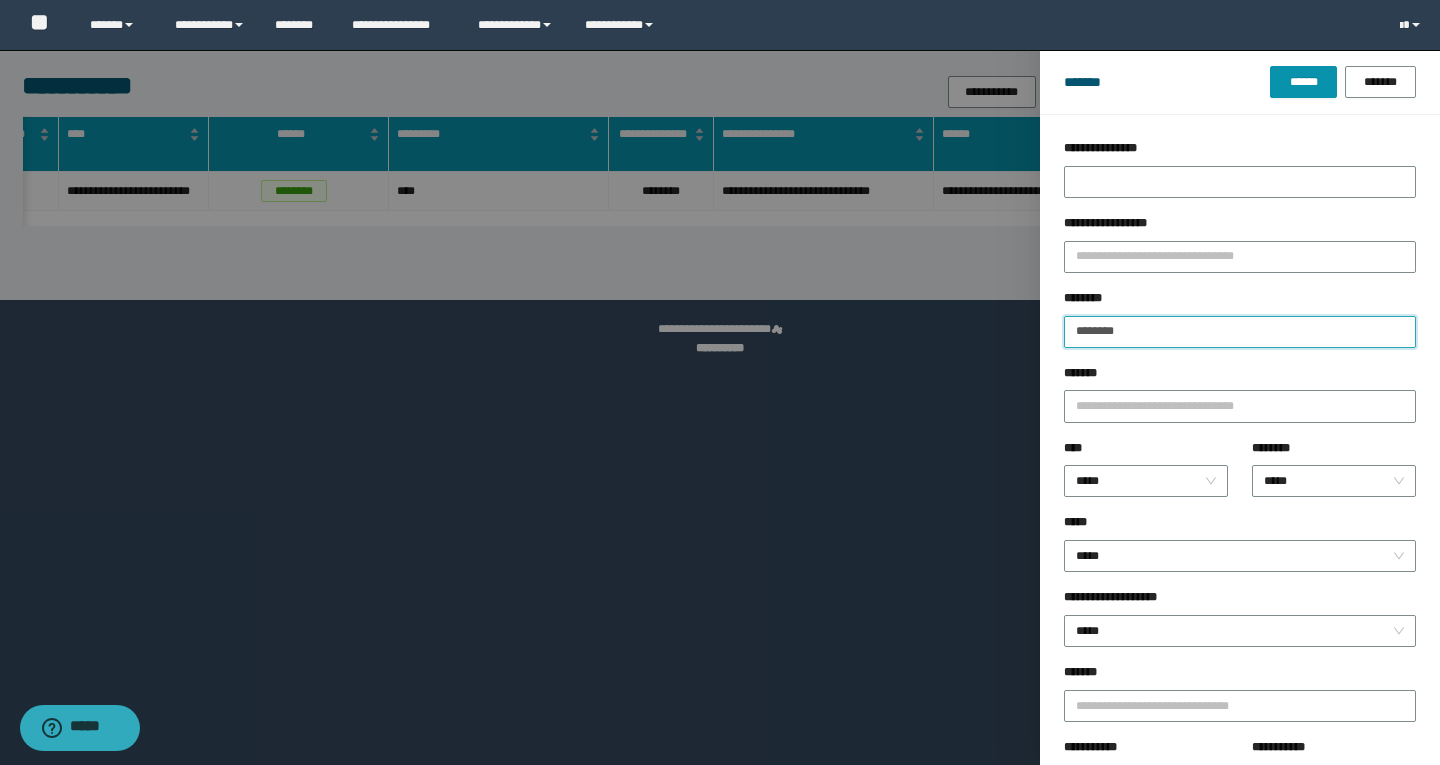 click on "********" at bounding box center (1240, 332) 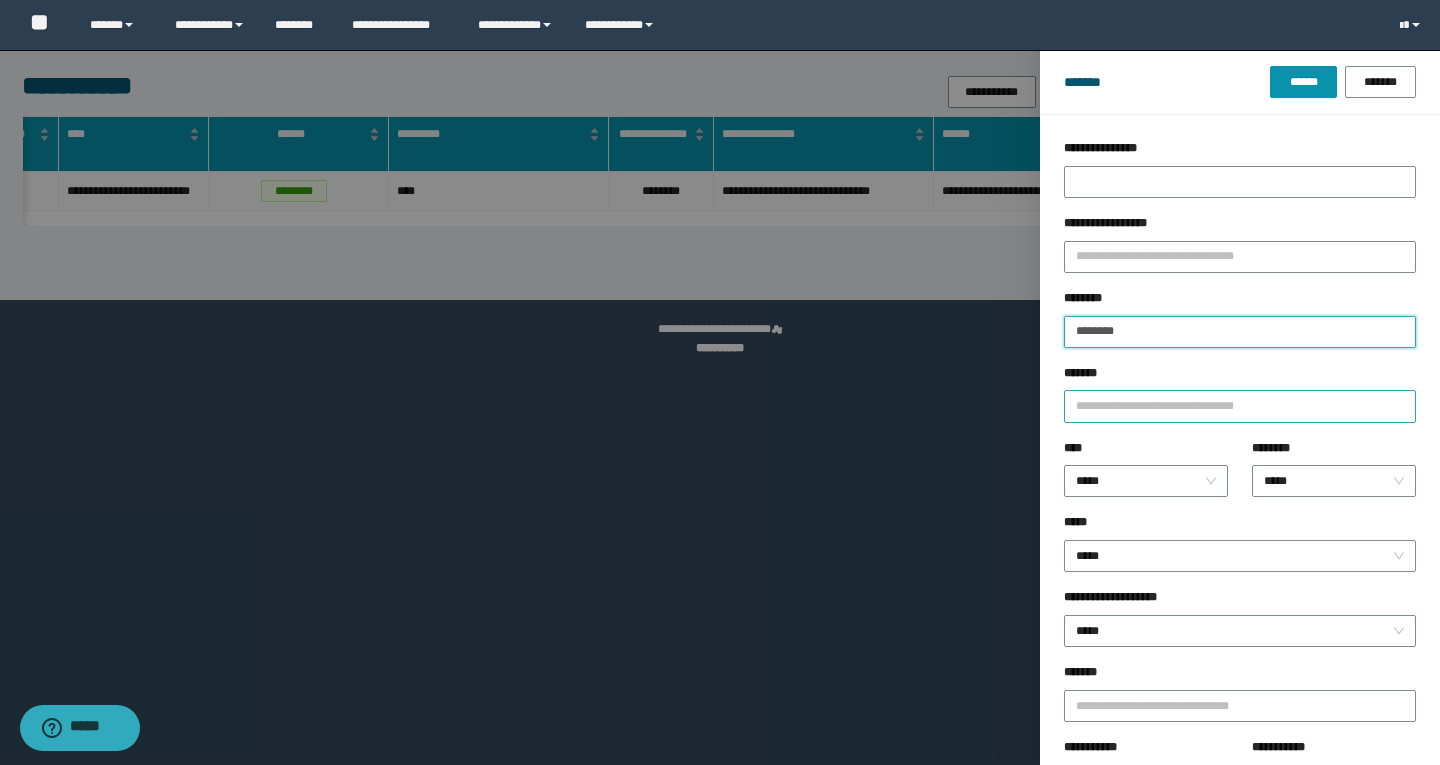 type on "********" 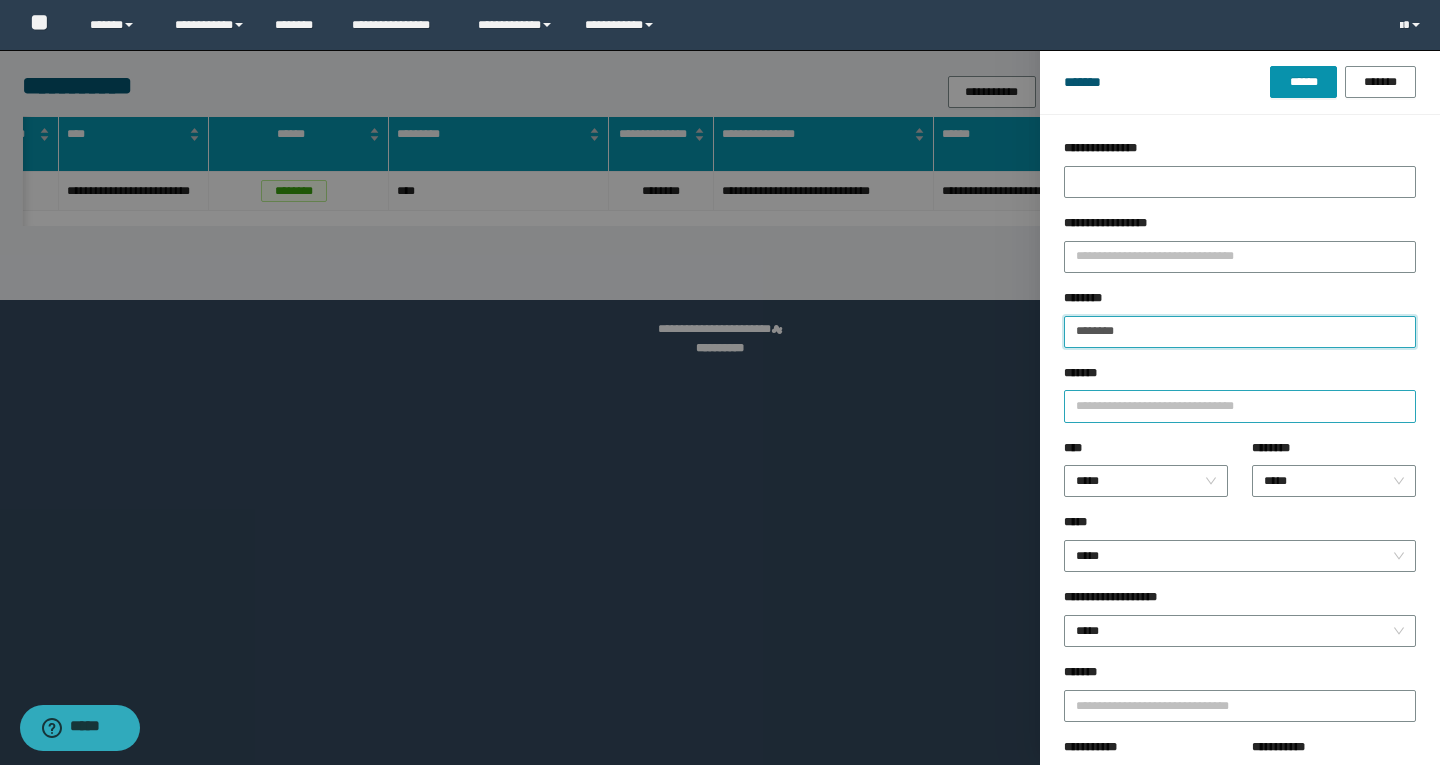 click on "******" at bounding box center [1303, 82] 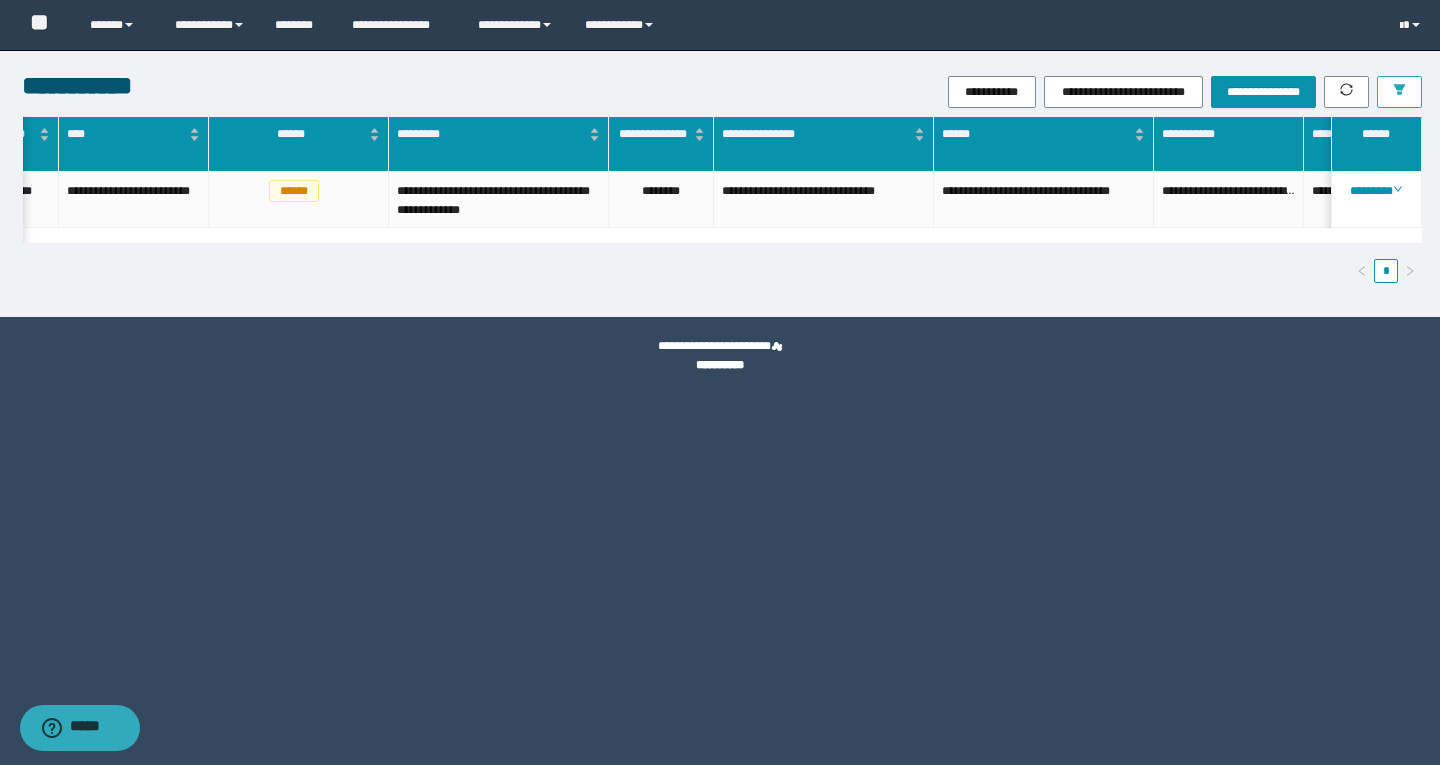 scroll, scrollTop: 0, scrollLeft: 535, axis: horizontal 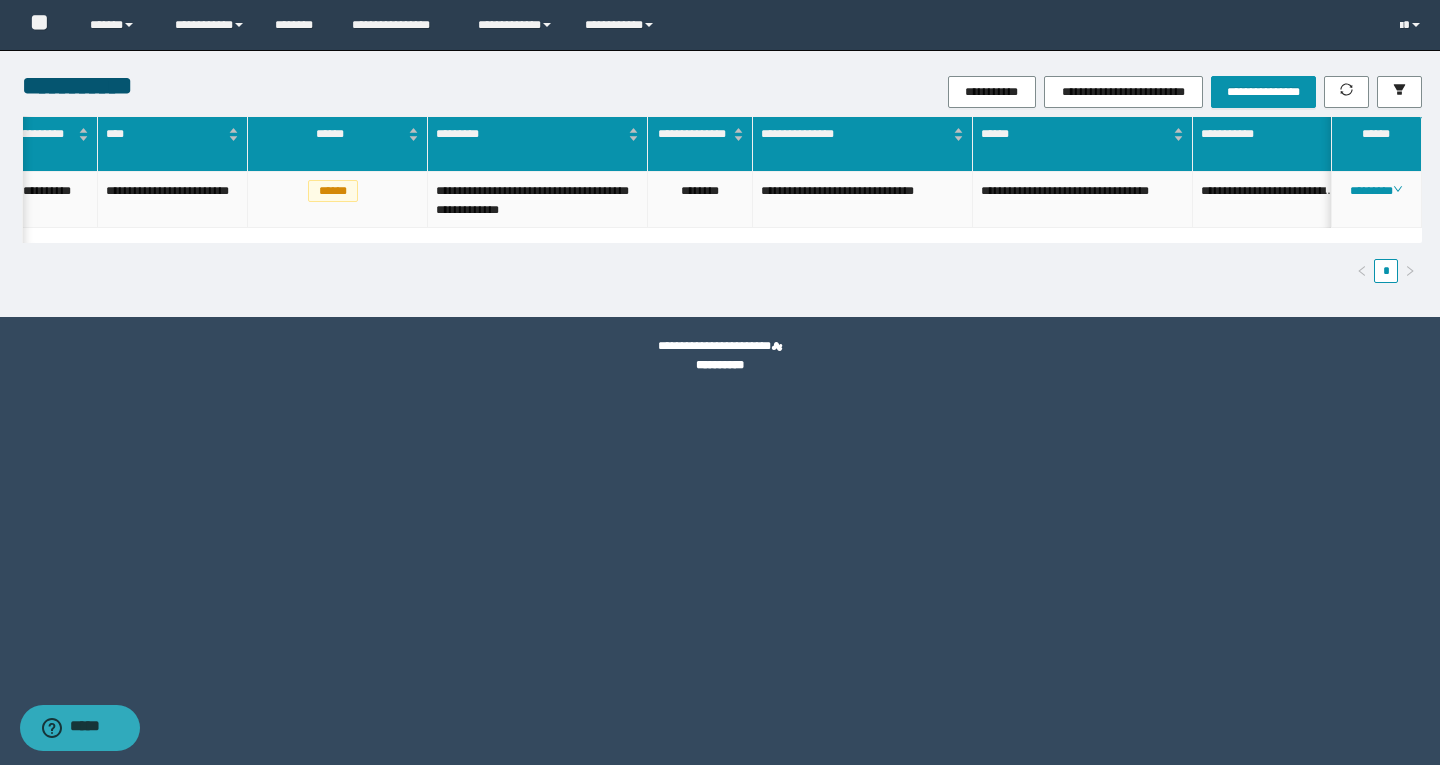 click on "**********" at bounding box center [863, 200] 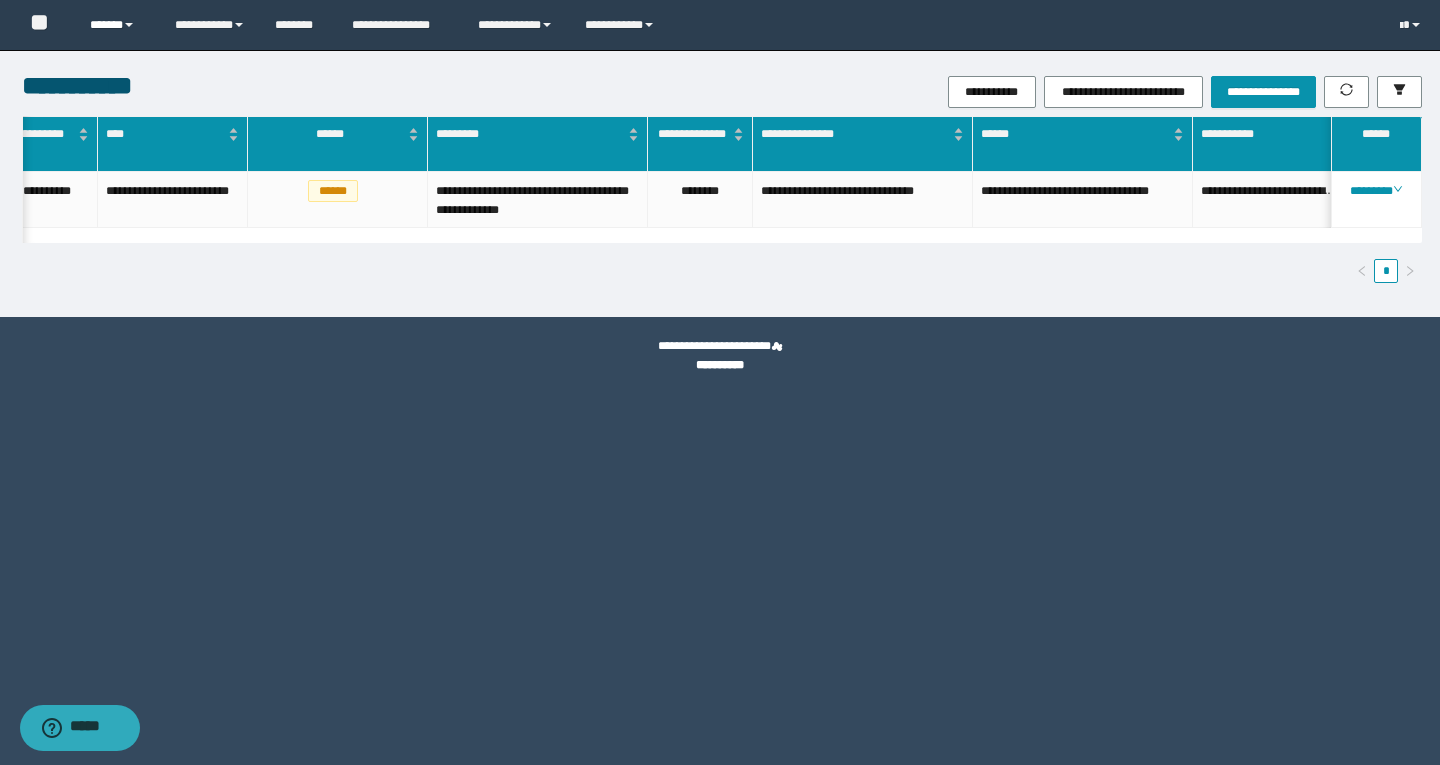 click on "******" at bounding box center [117, 25] 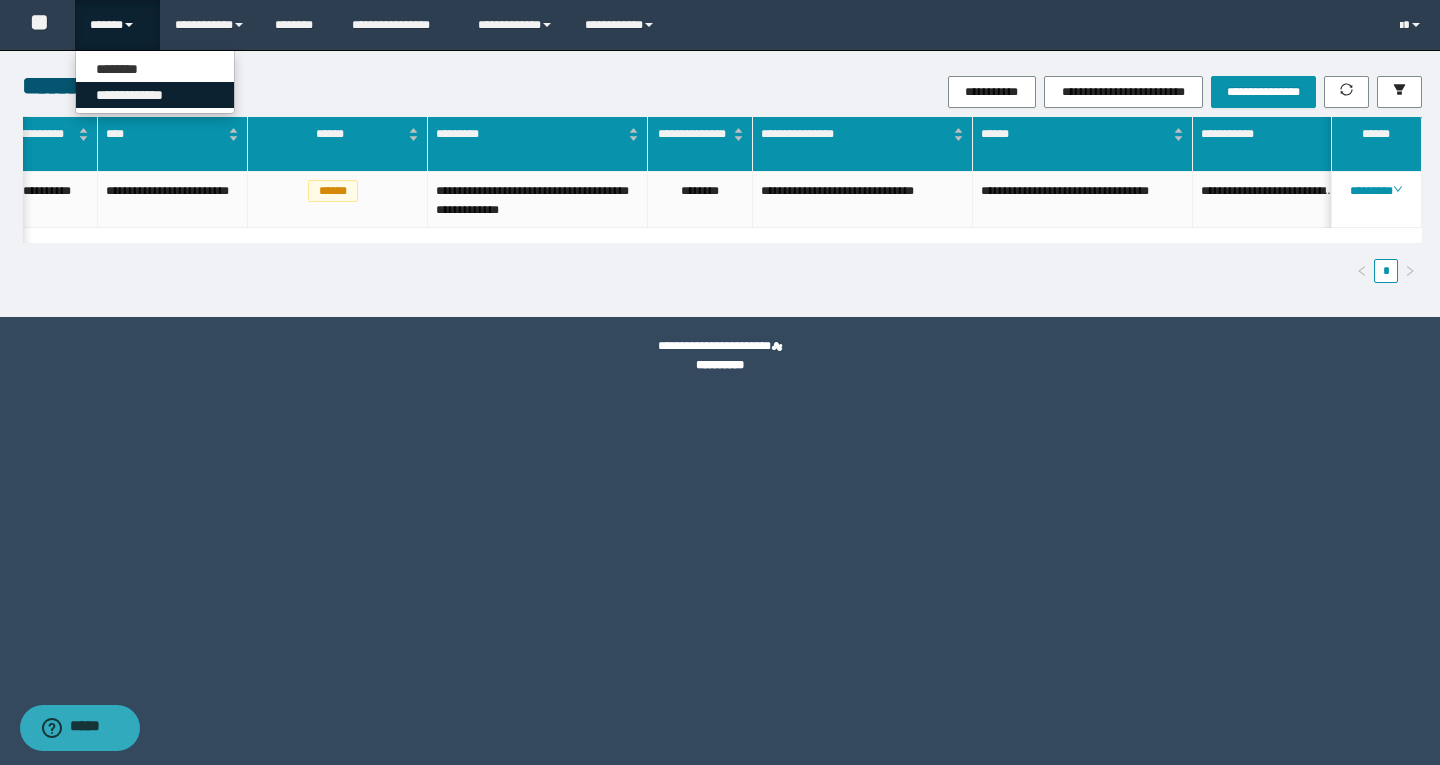 click on "**********" at bounding box center (155, 95) 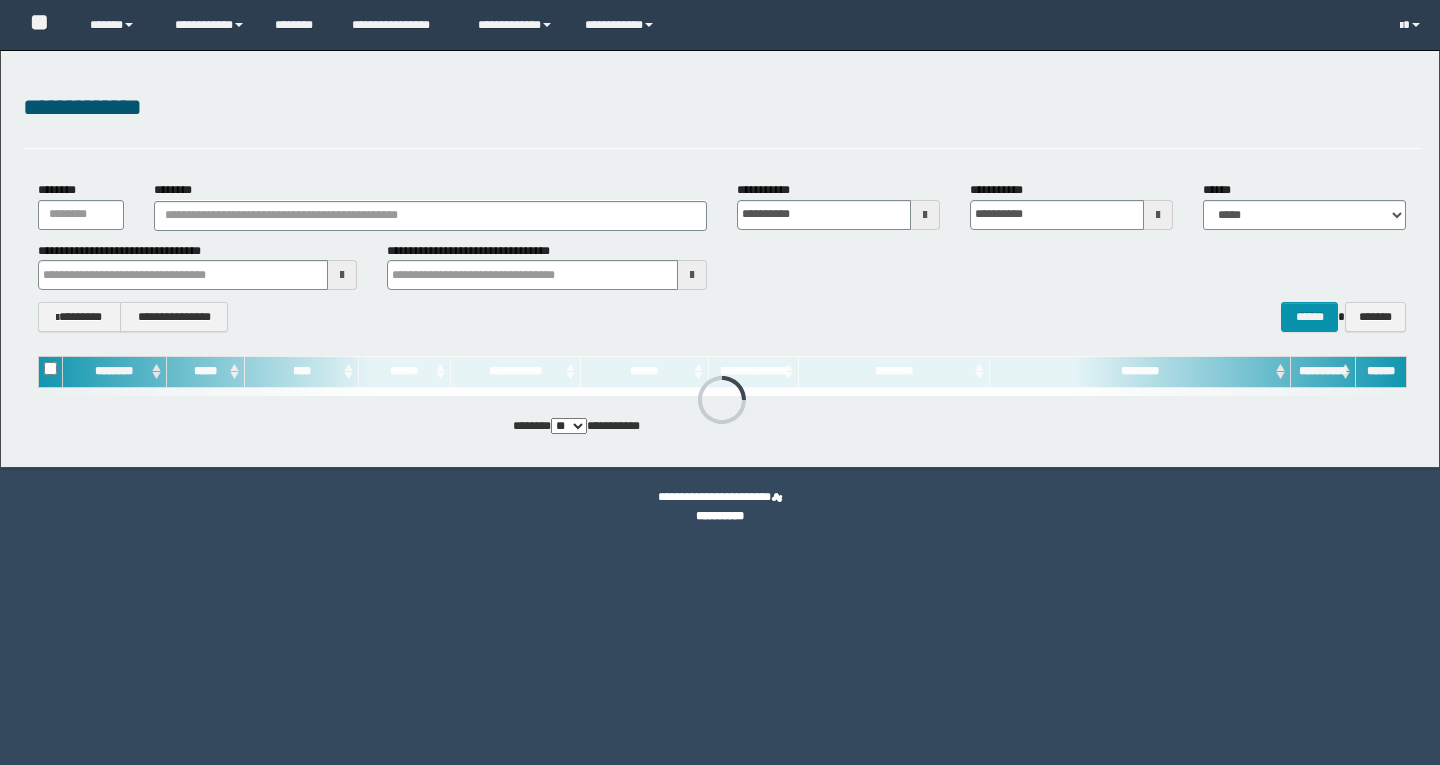 scroll, scrollTop: 0, scrollLeft: 0, axis: both 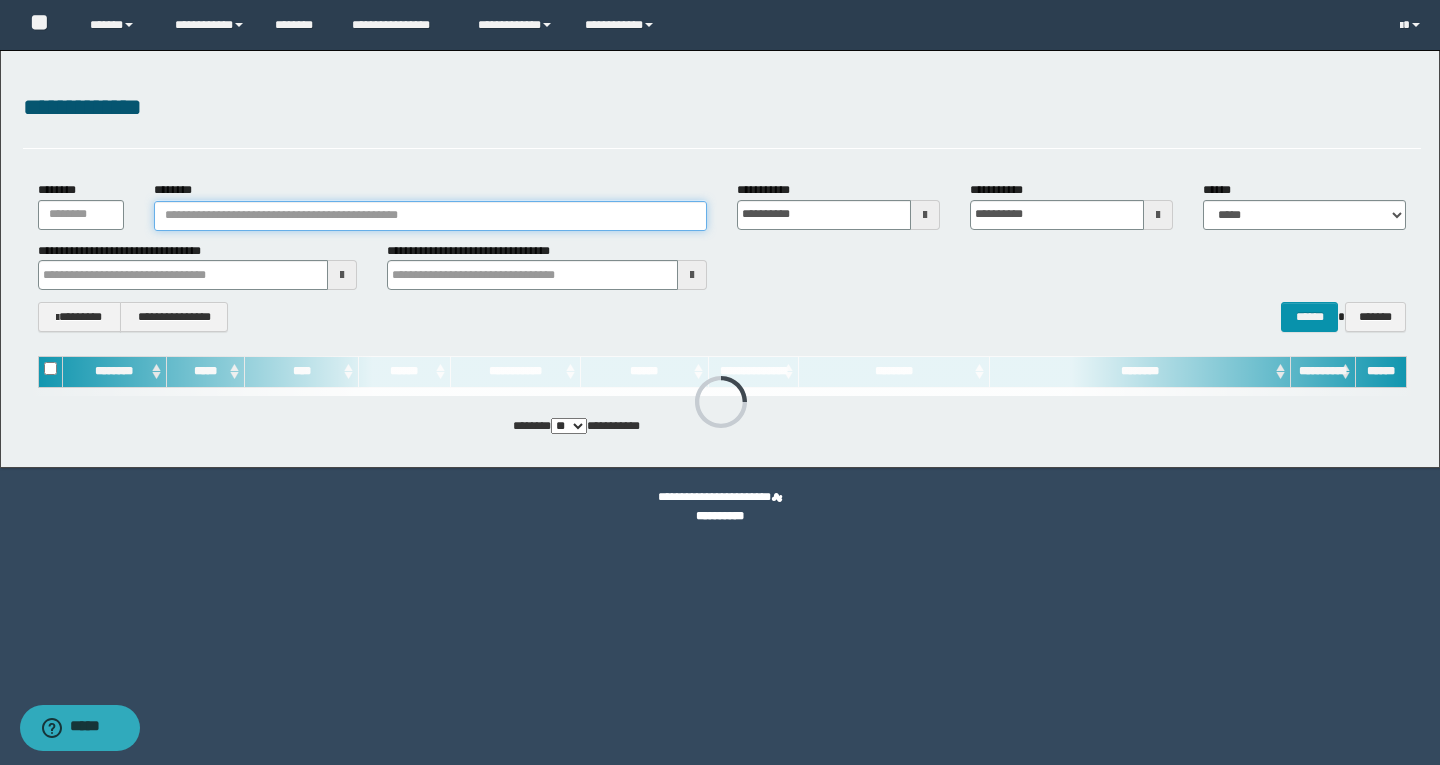 click on "********" at bounding box center (430, 216) 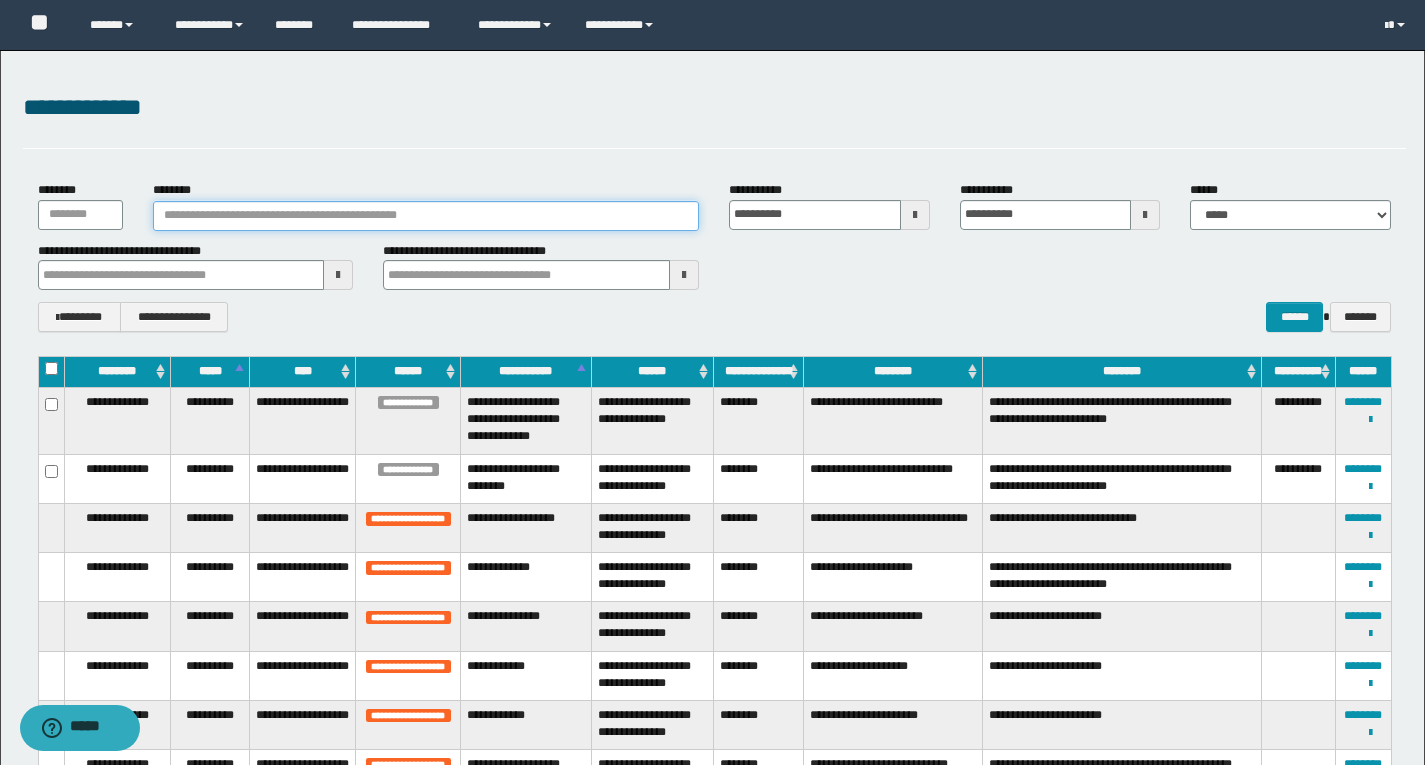 paste on "********" 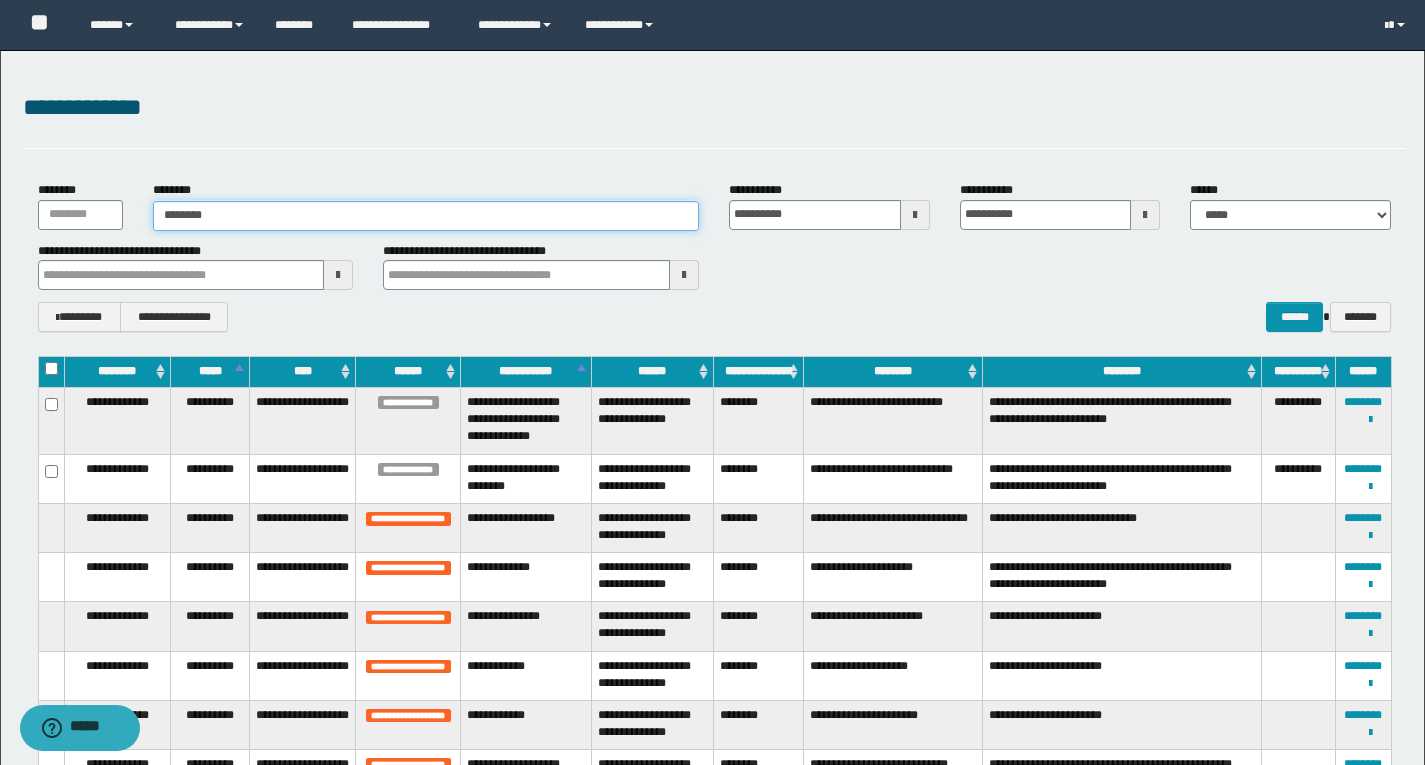 type on "********" 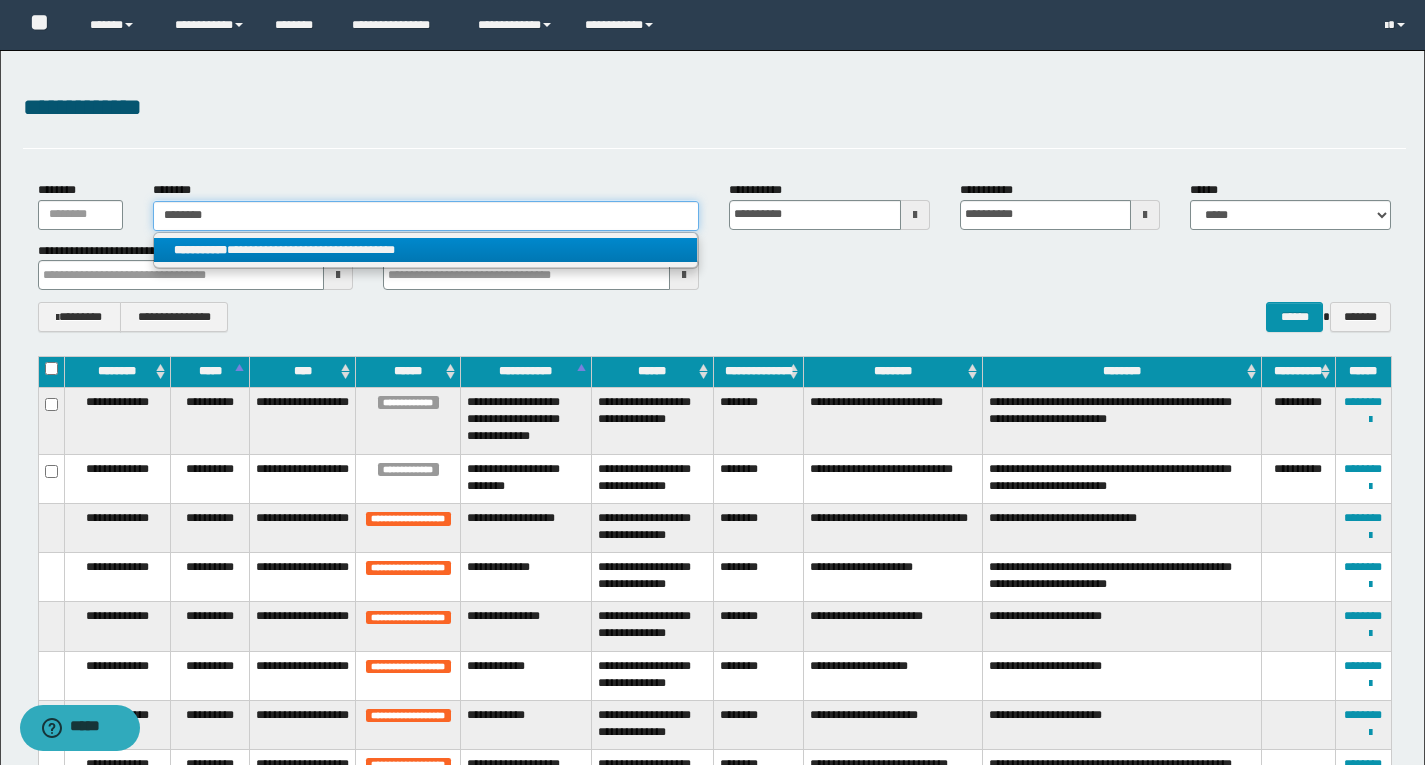 type on "********" 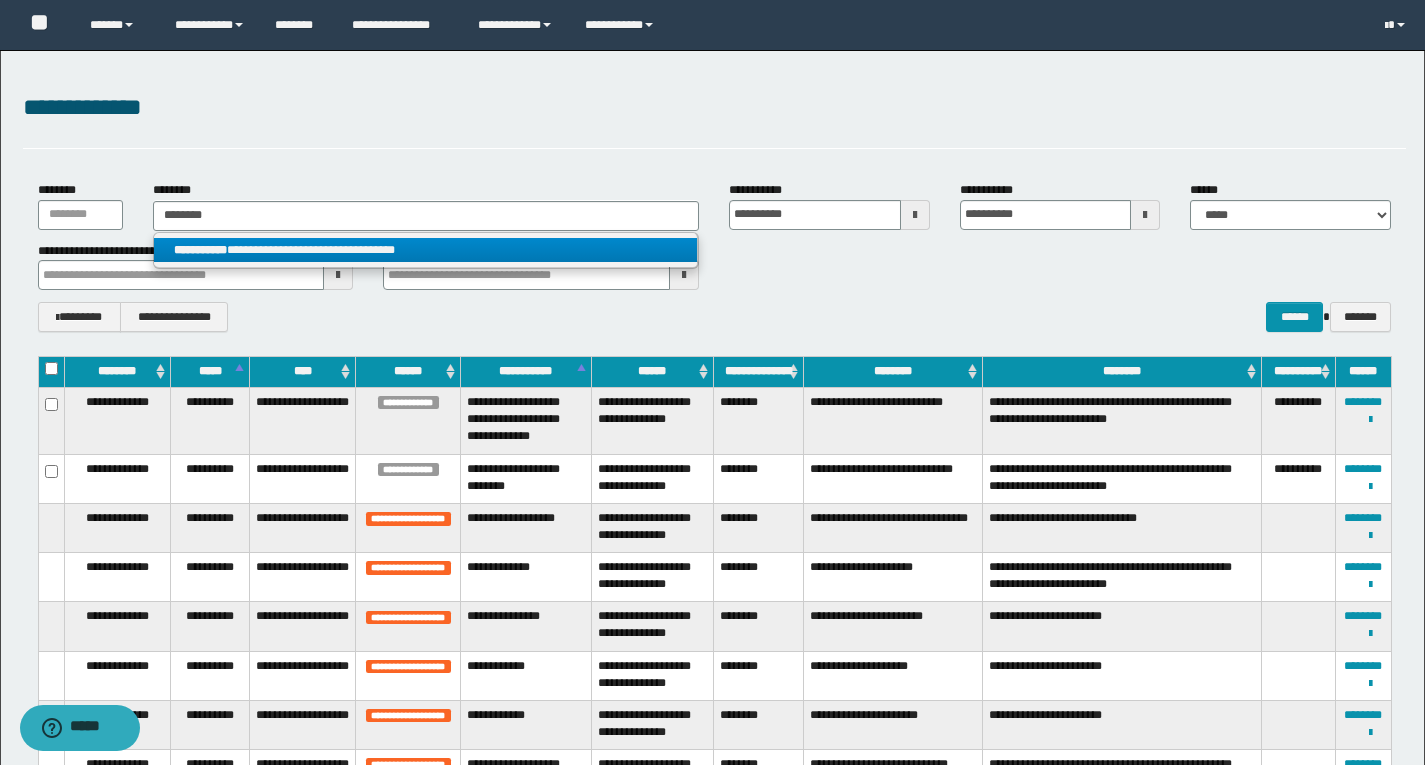 click on "**********" at bounding box center [425, 250] 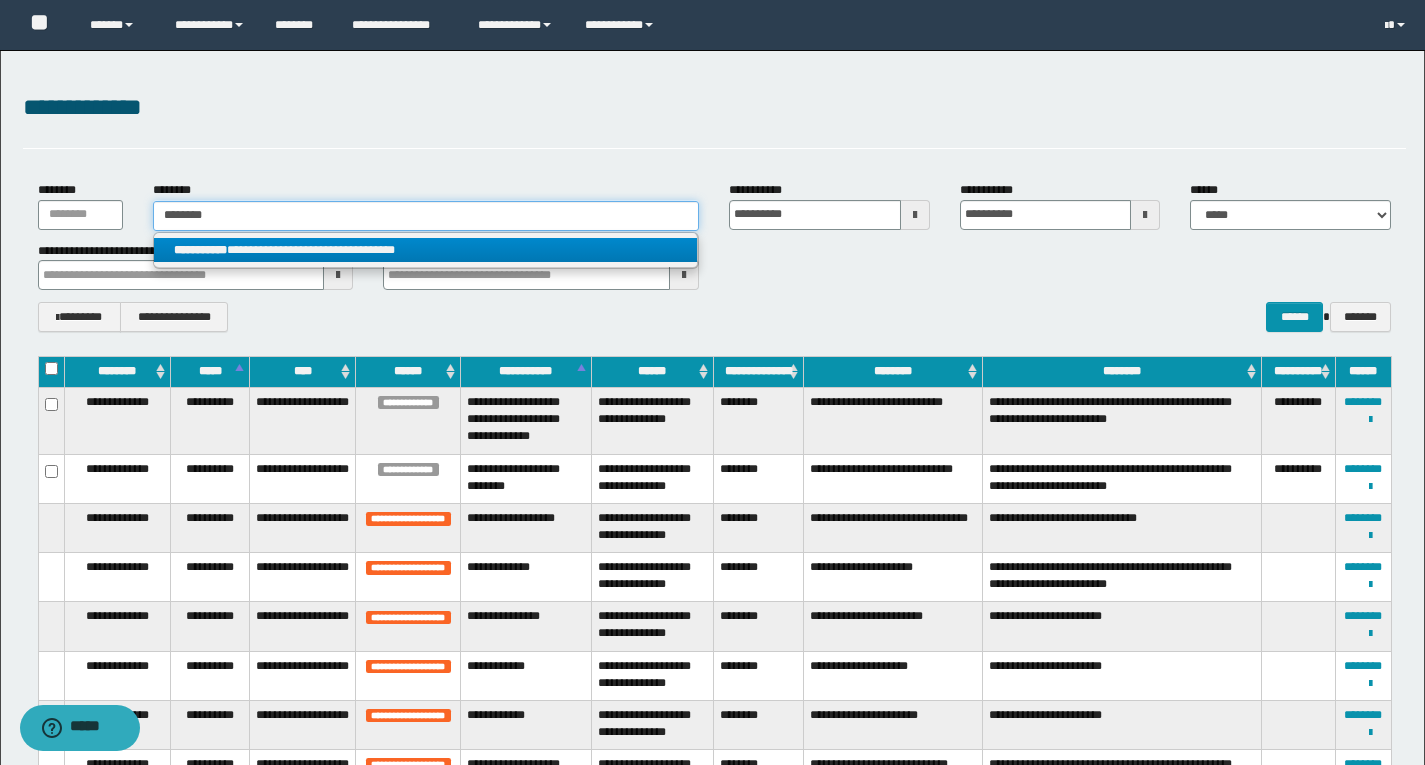 type 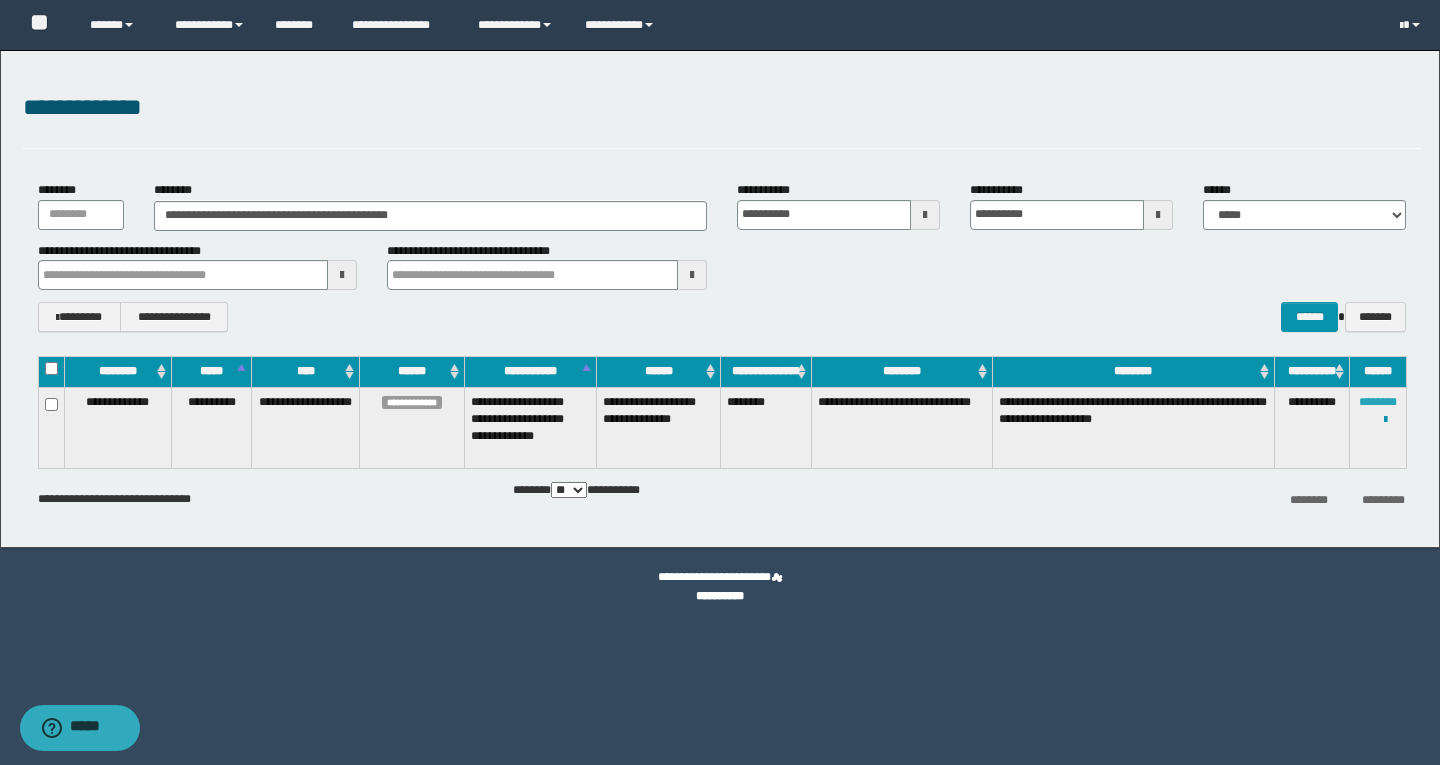 click on "********" at bounding box center [1378, 402] 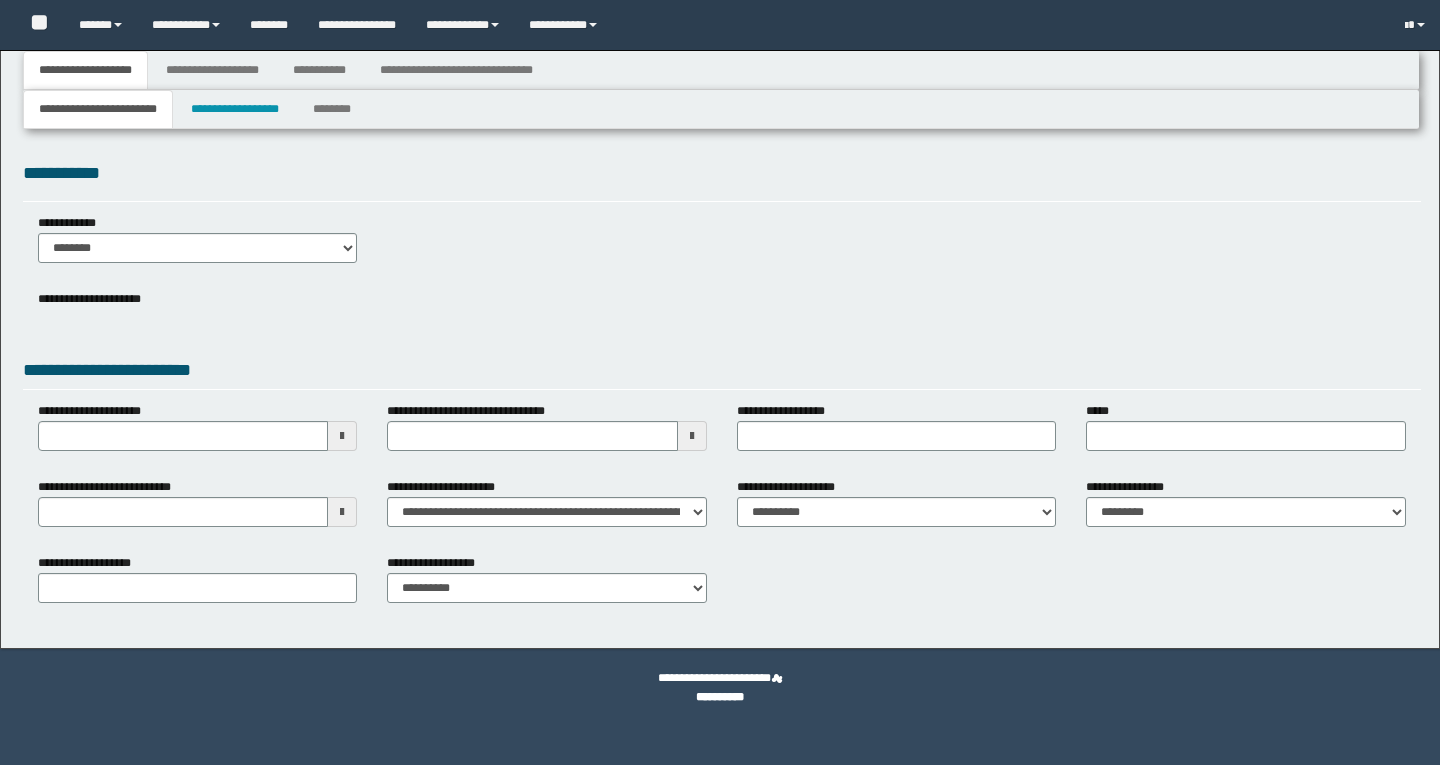 type 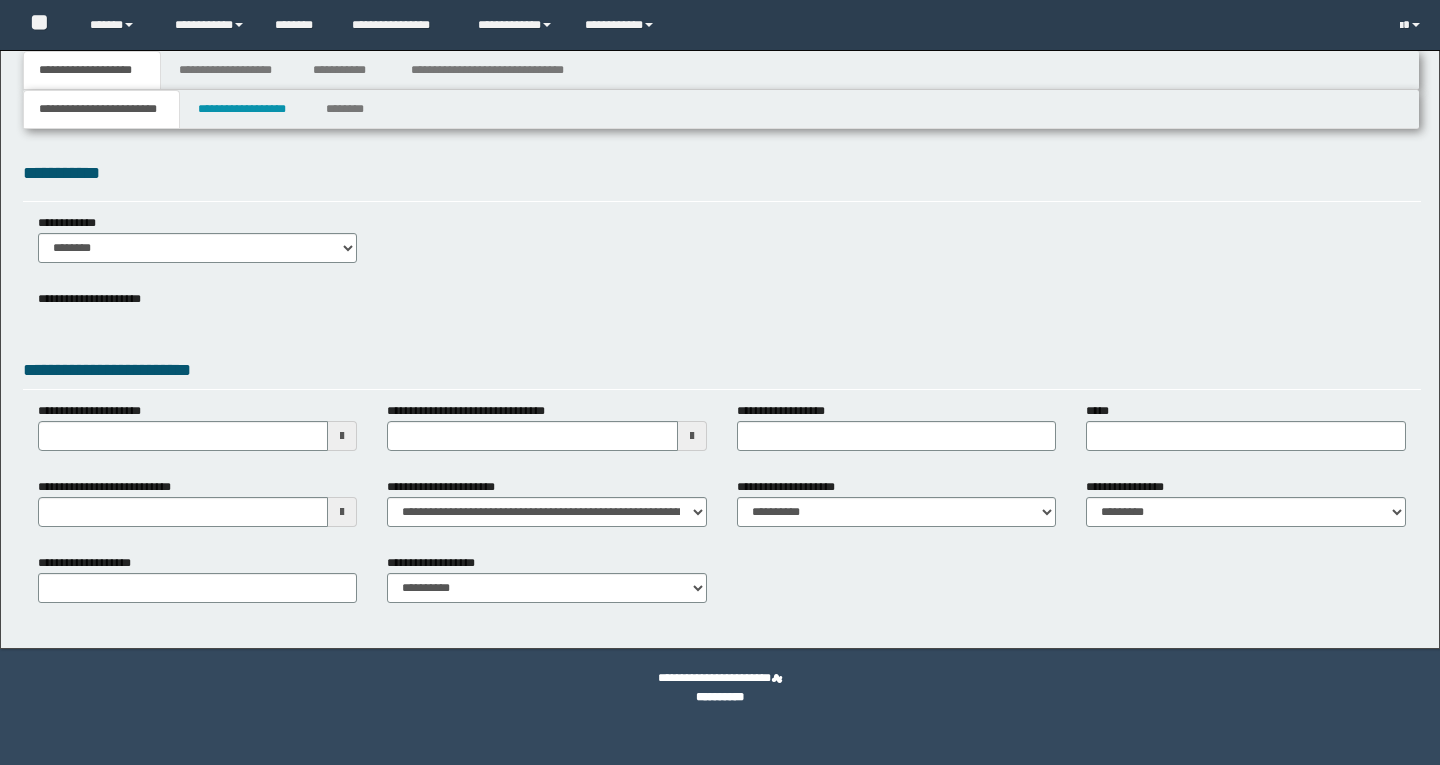 scroll, scrollTop: 0, scrollLeft: 0, axis: both 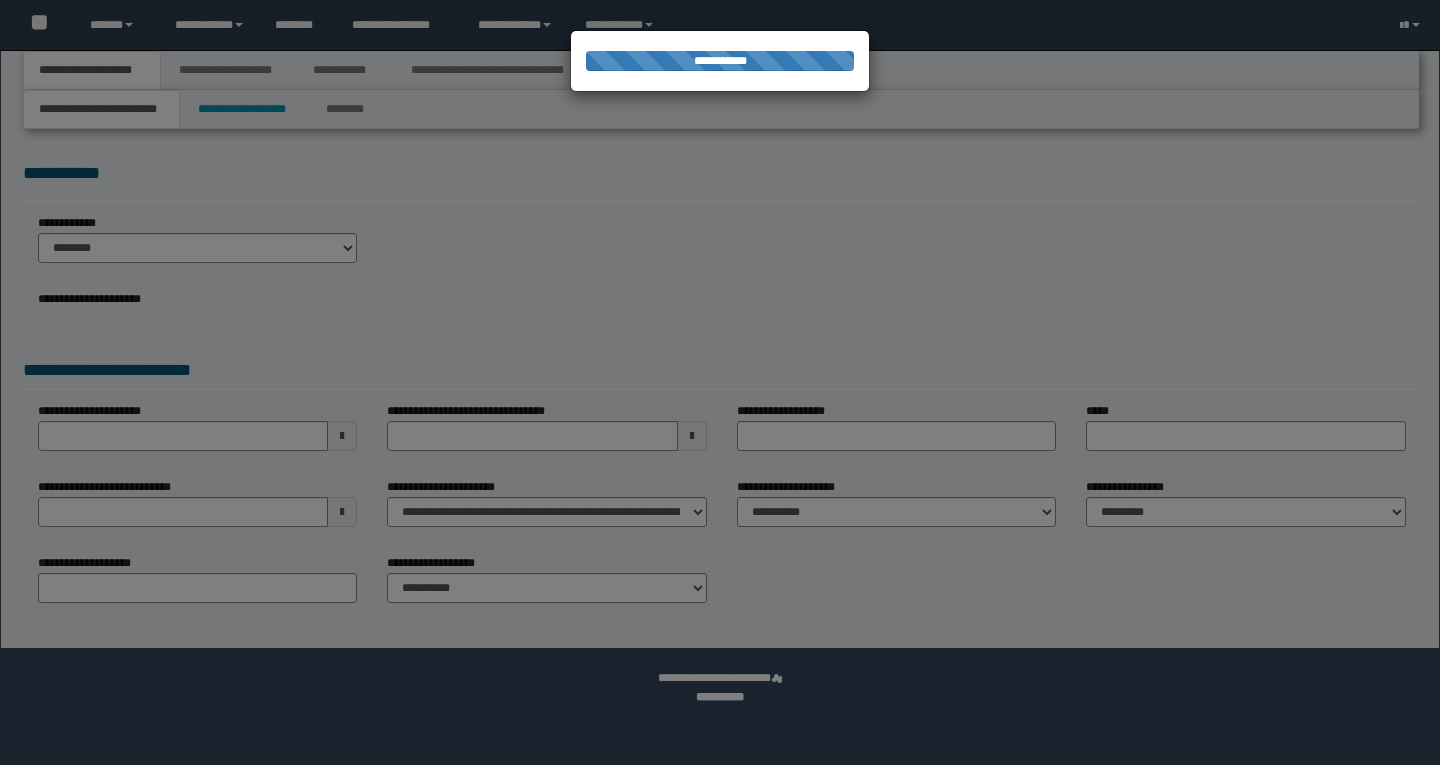 type on "**********" 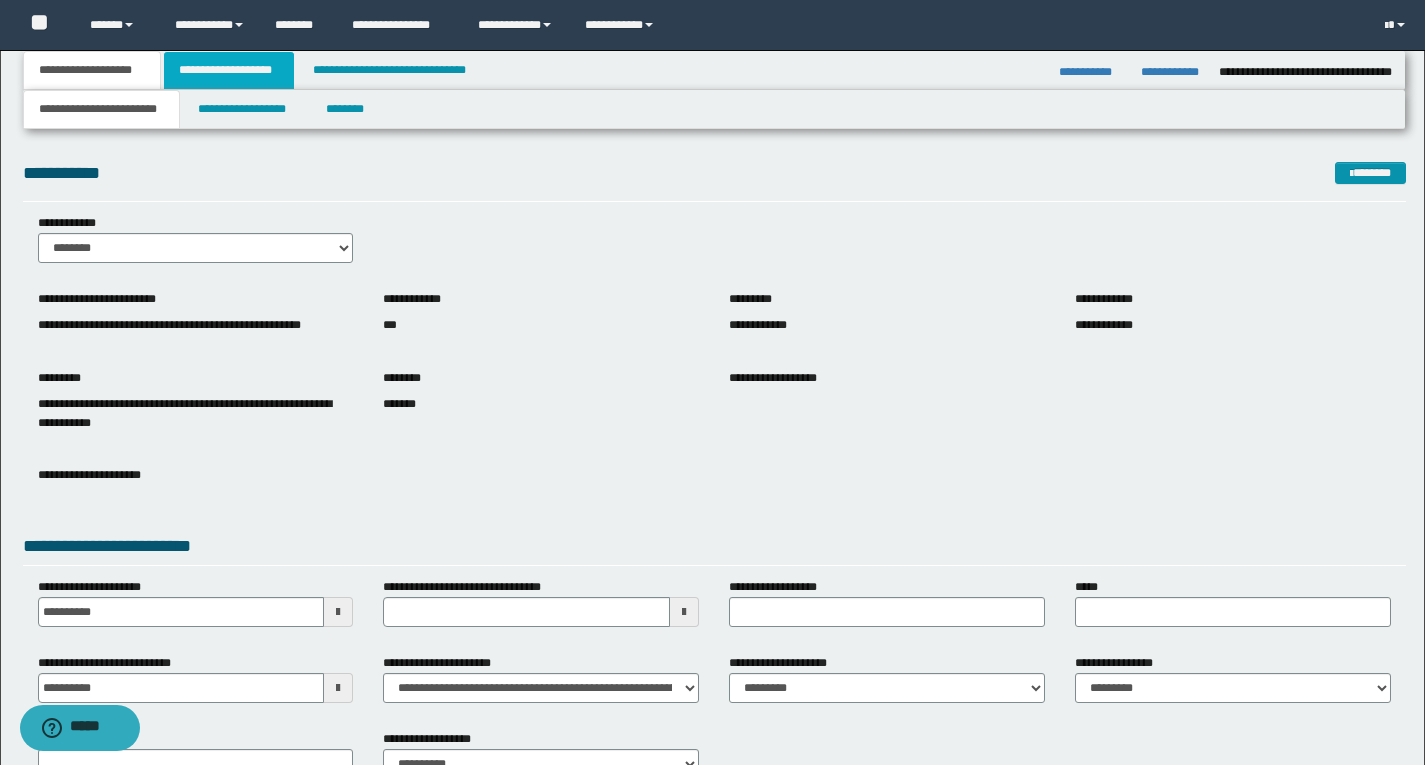 click on "**********" at bounding box center (229, 70) 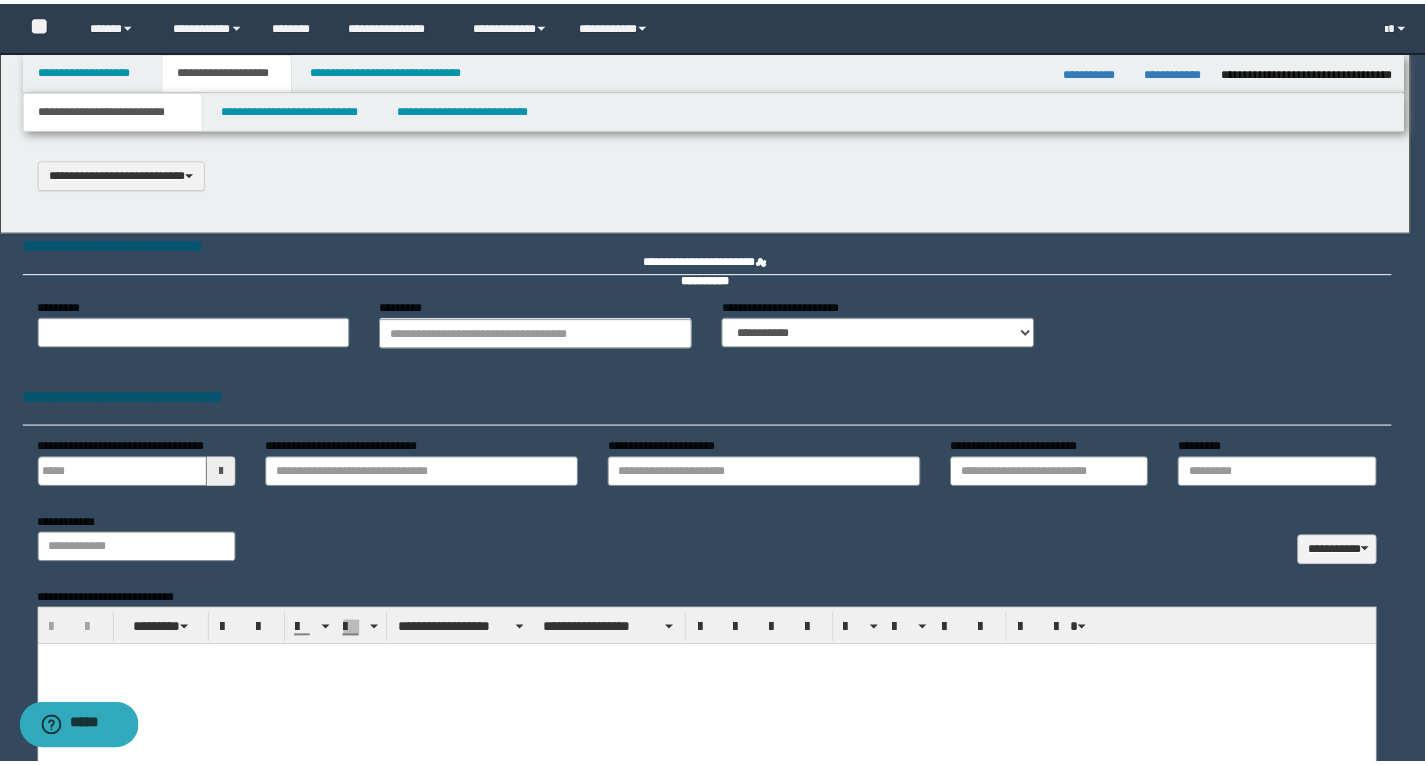 scroll, scrollTop: 0, scrollLeft: 0, axis: both 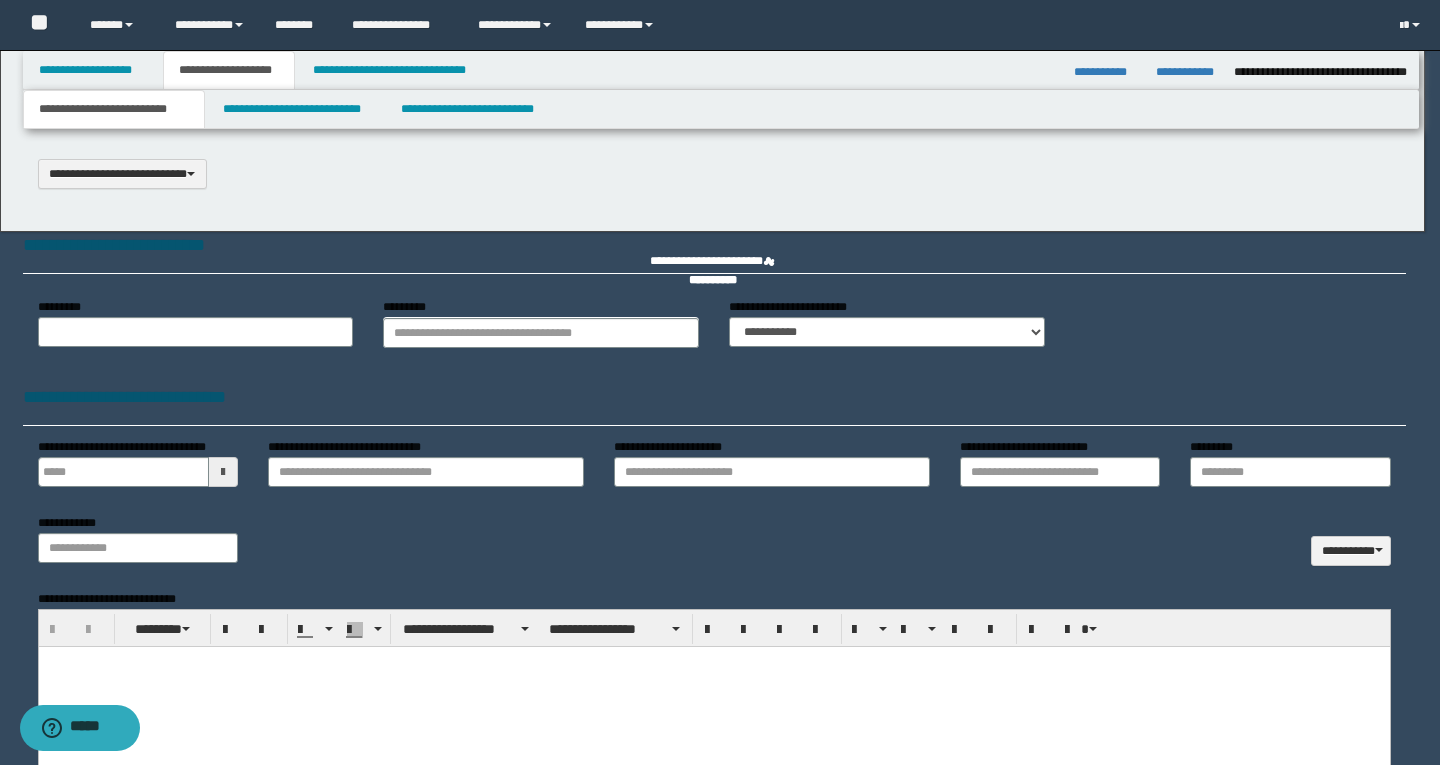 select on "*" 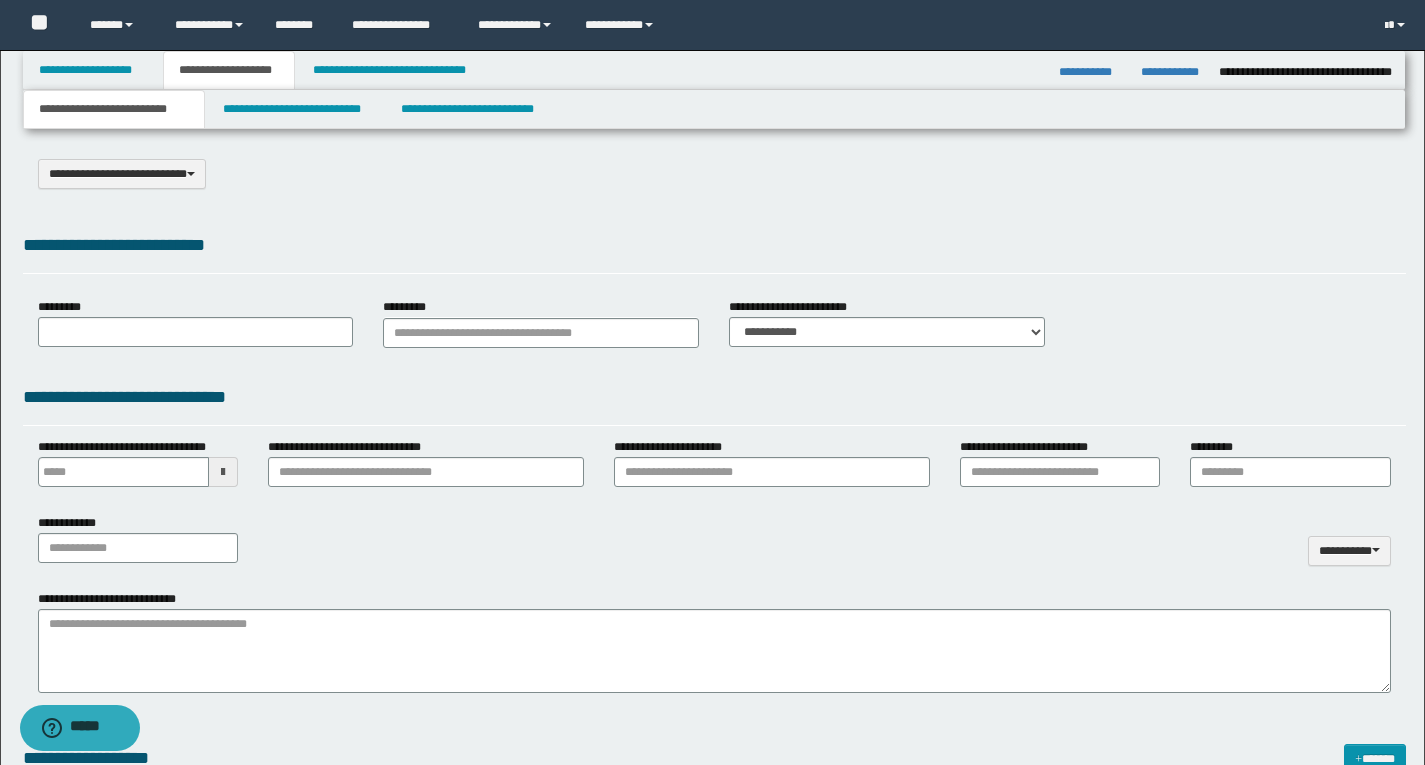 select on "*" 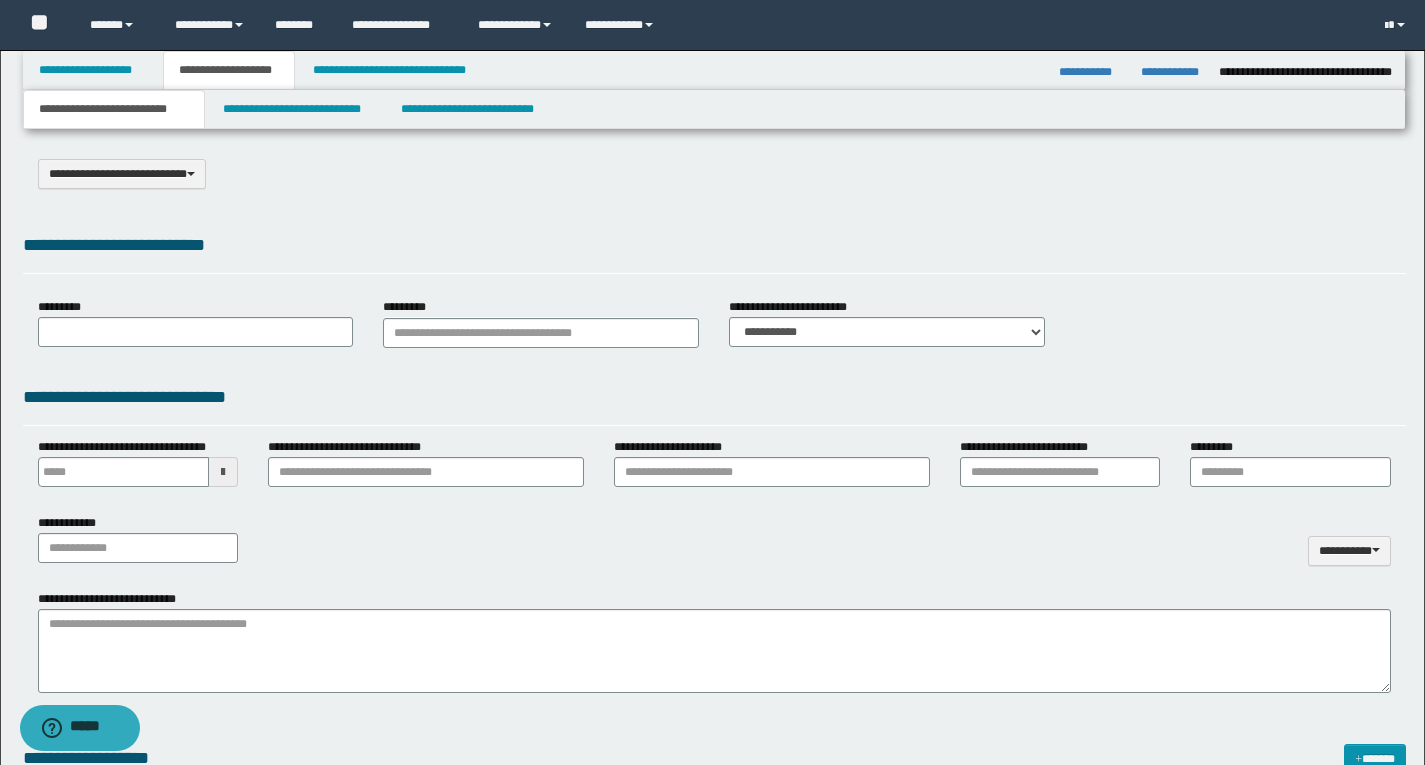 select on "*" 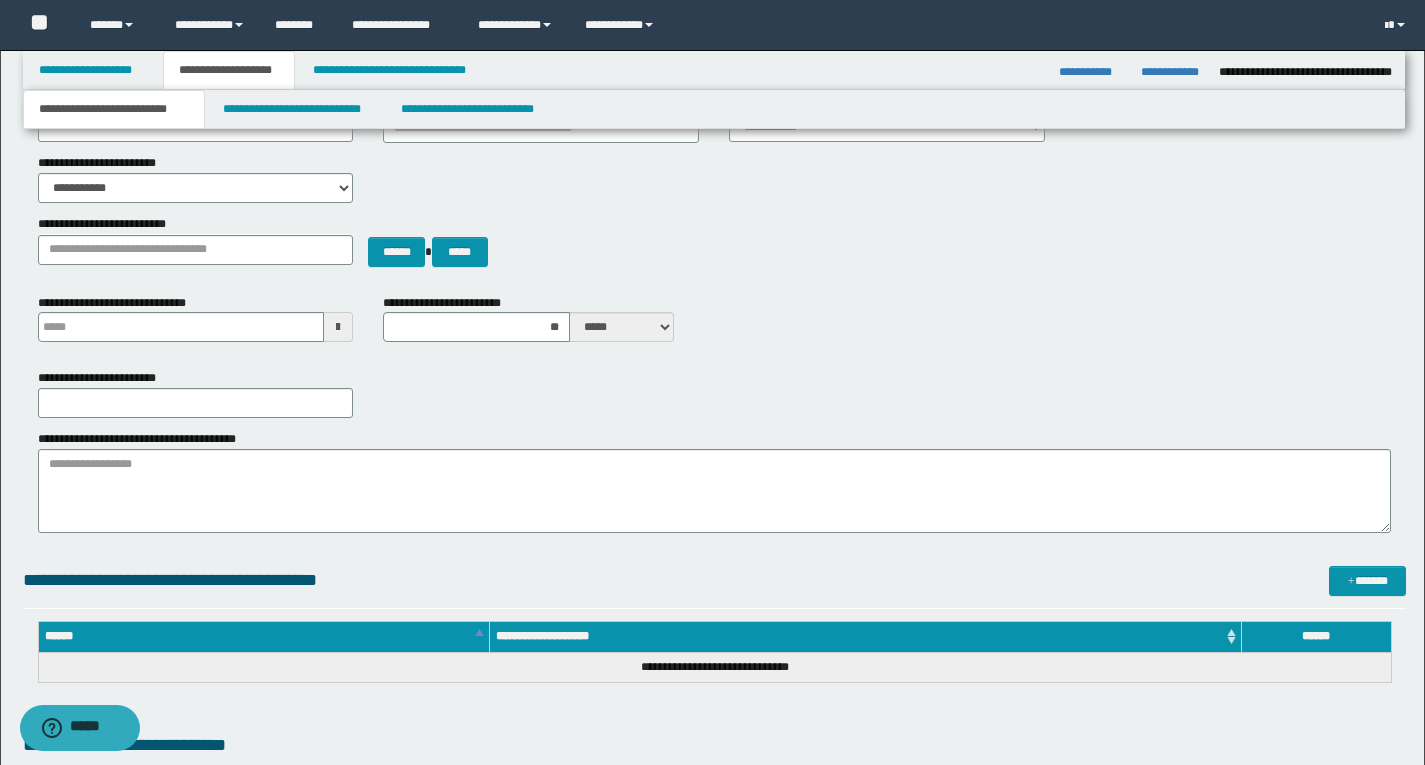 scroll, scrollTop: 186, scrollLeft: 0, axis: vertical 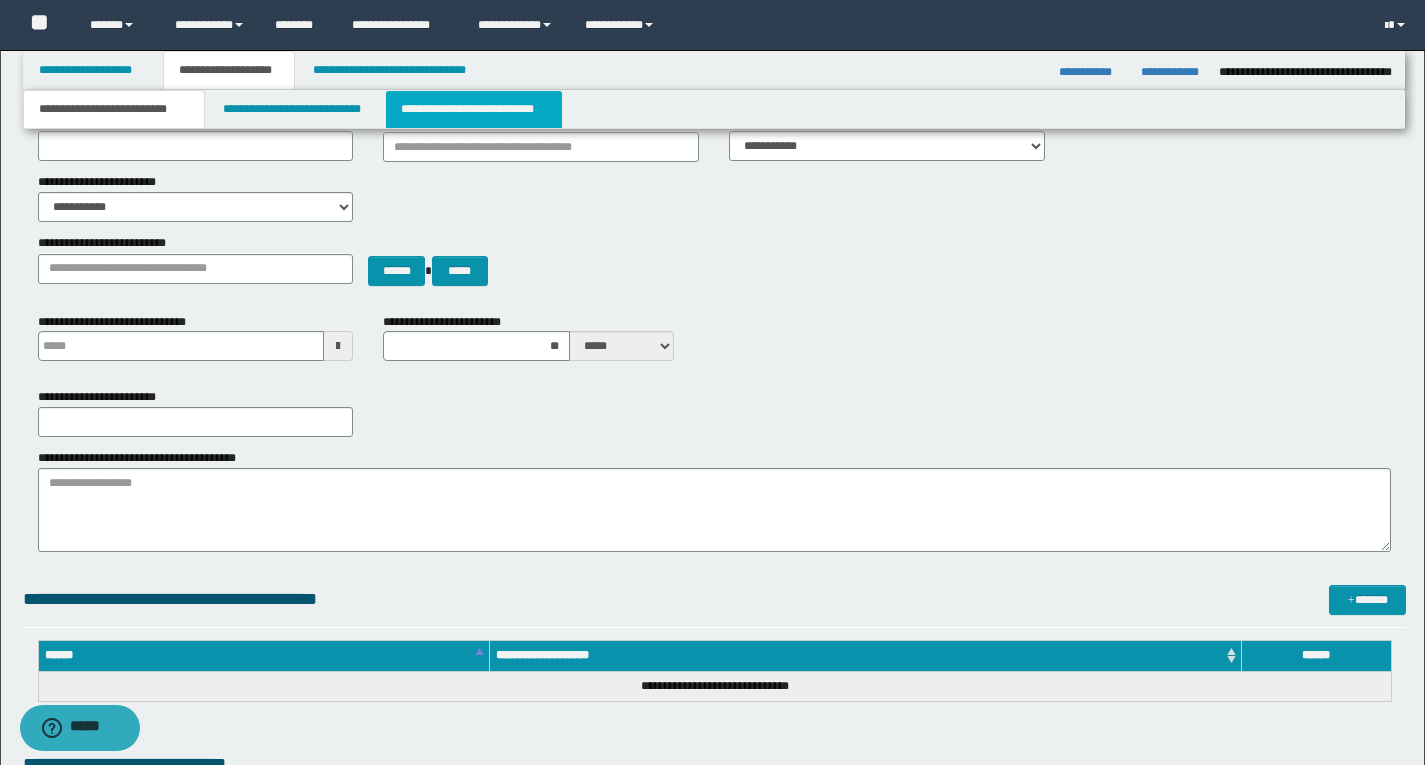 click on "**********" at bounding box center (474, 109) 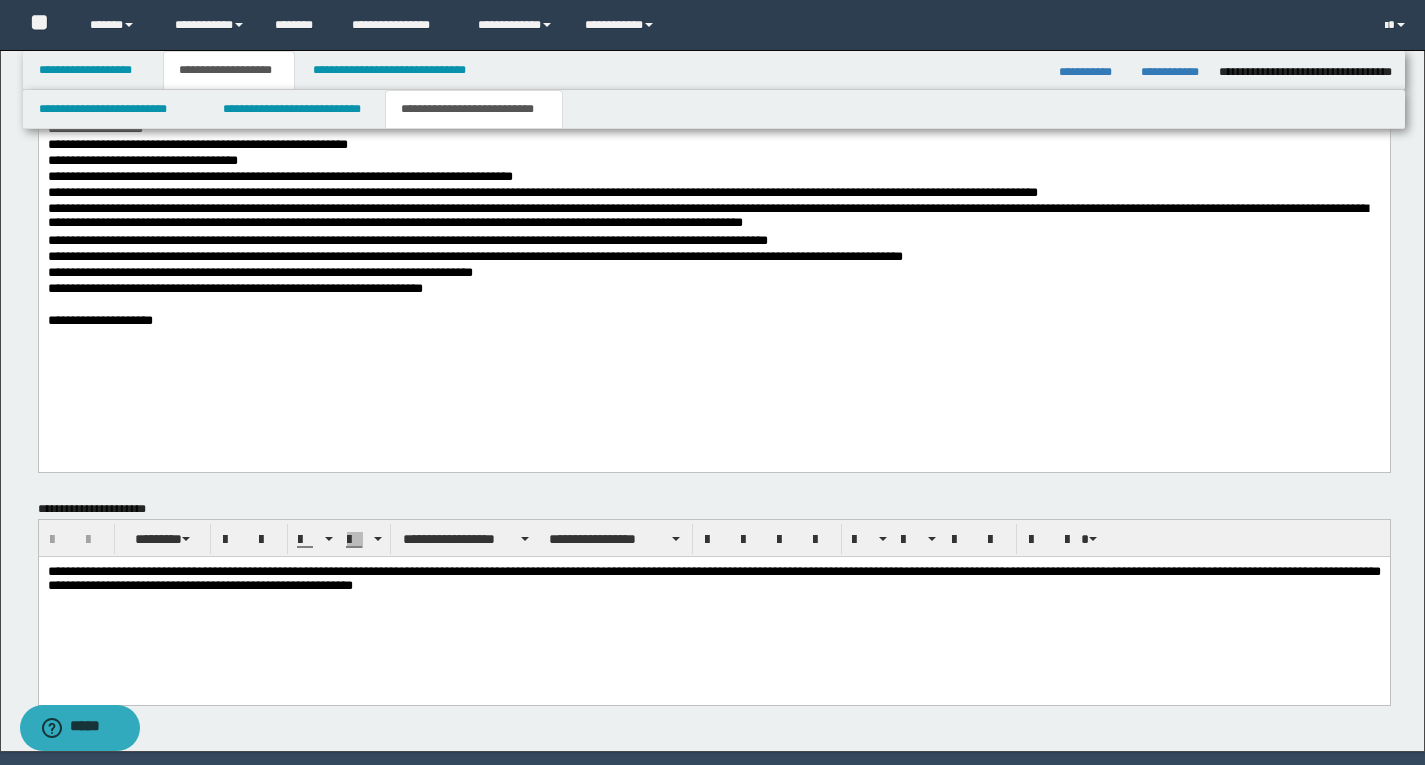 scroll, scrollTop: 1156, scrollLeft: 0, axis: vertical 